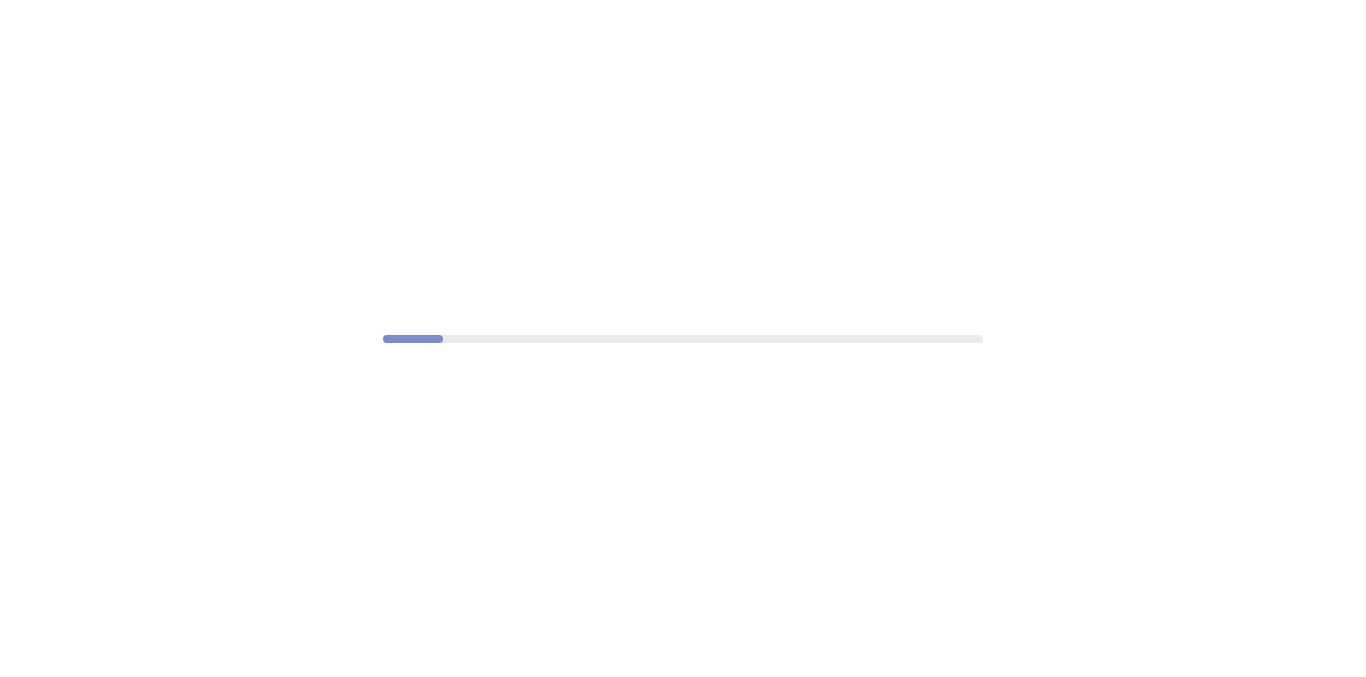 scroll, scrollTop: 0, scrollLeft: 0, axis: both 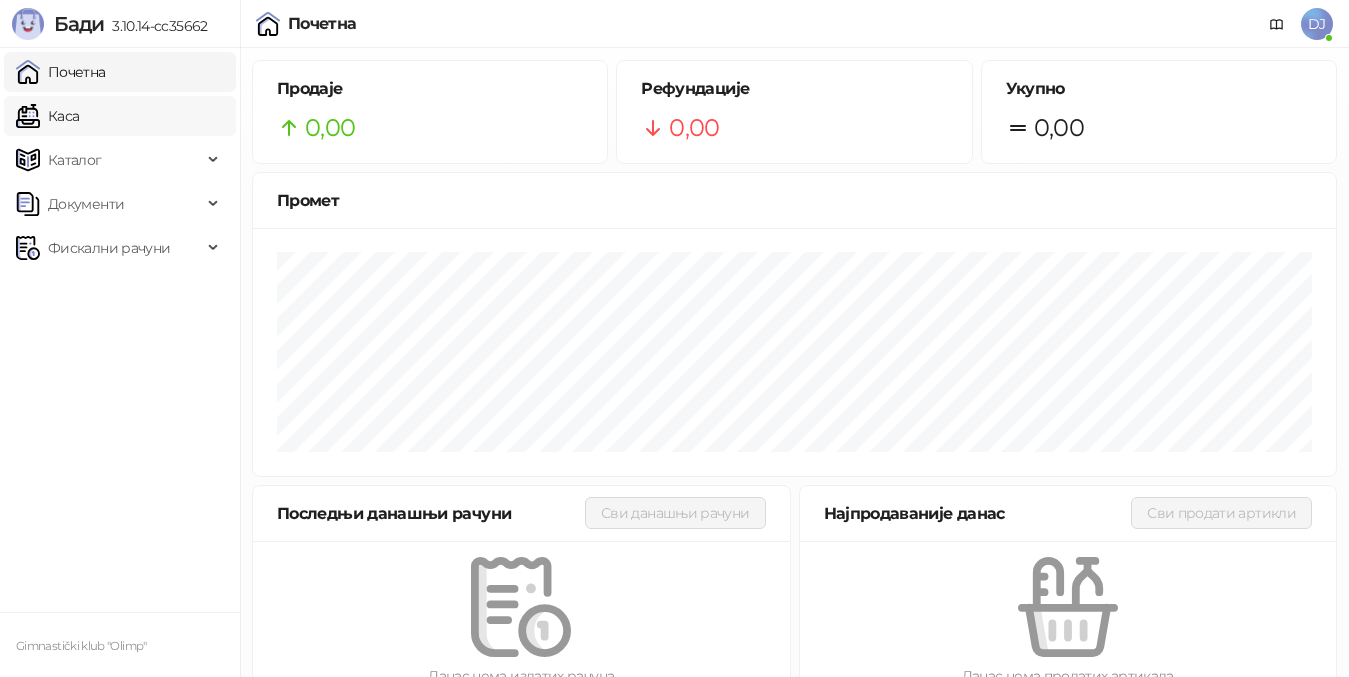 click on "Каса" at bounding box center (47, 116) 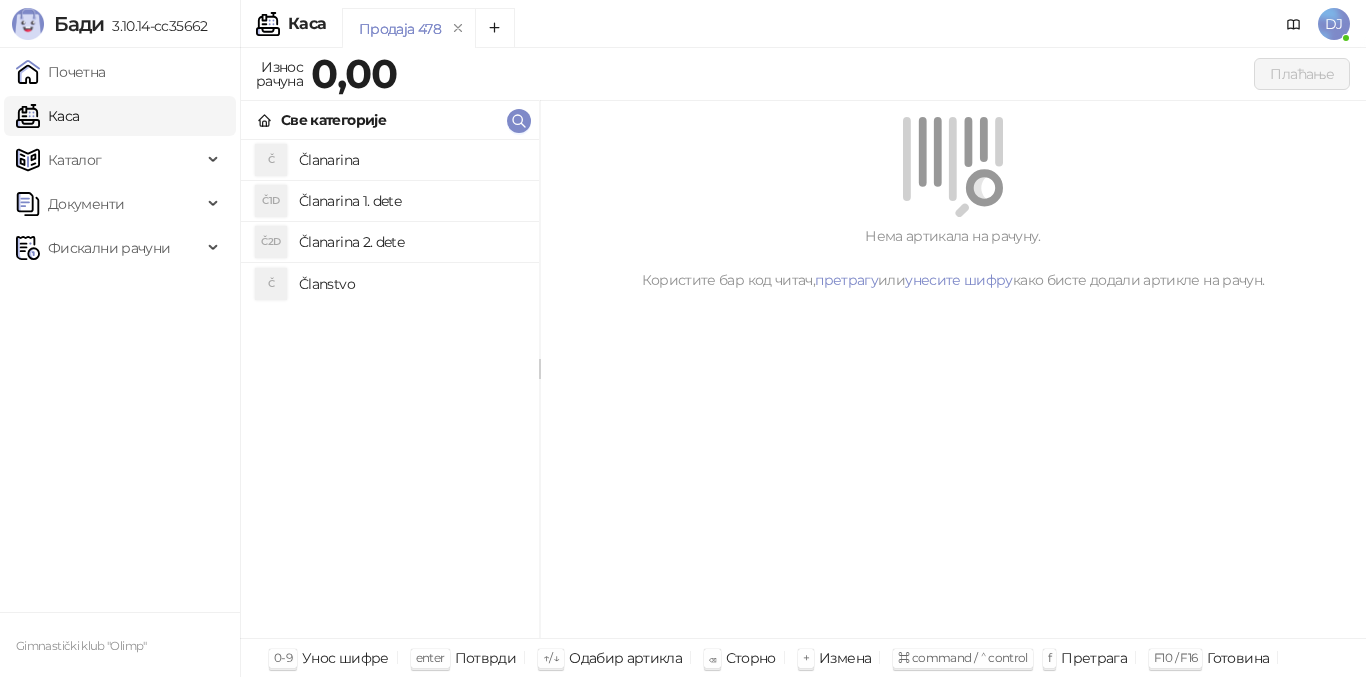 click on "Članarina" at bounding box center (411, 160) 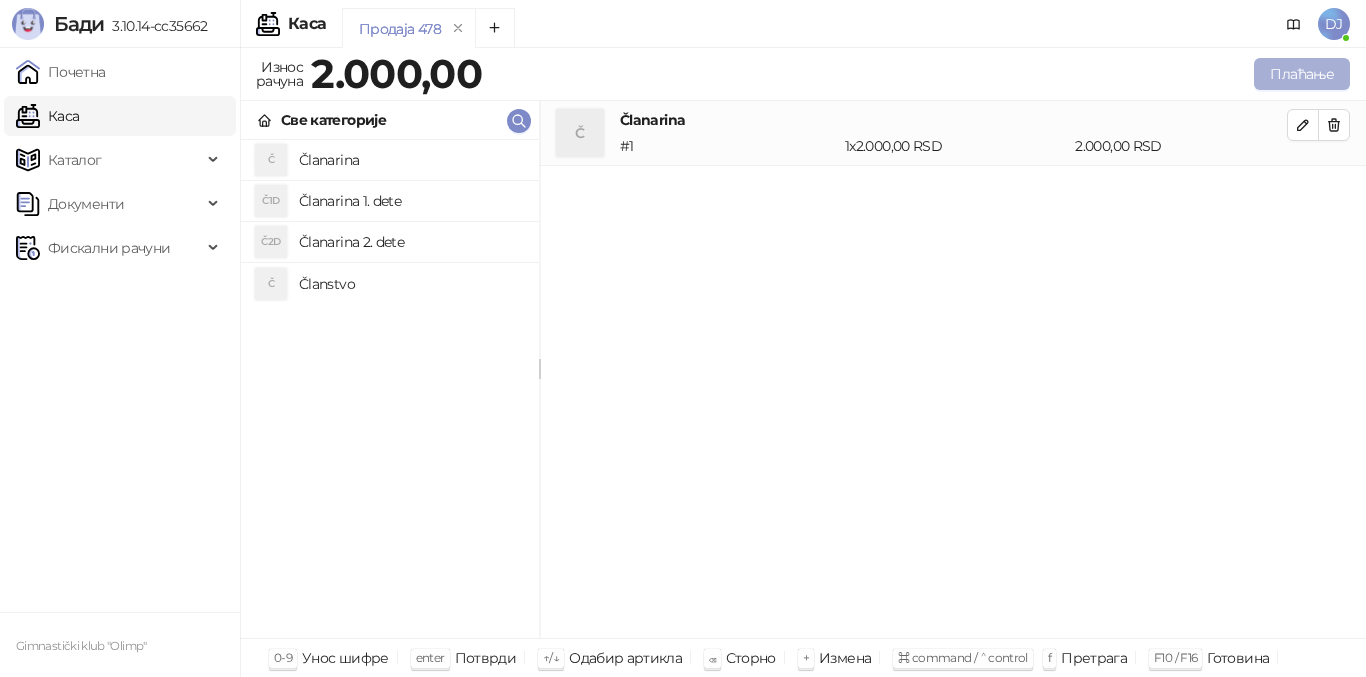 click on "Плаћање" at bounding box center (1302, 74) 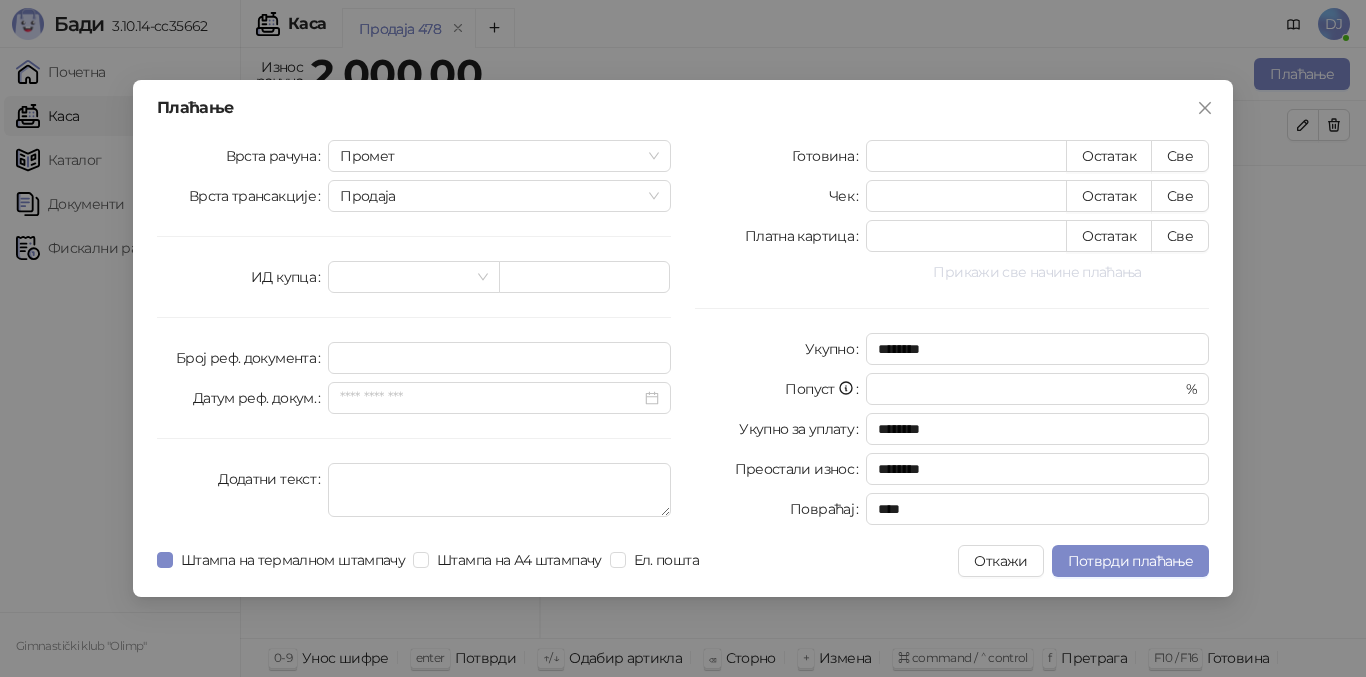 click on "Прикажи све начине плаћања" at bounding box center (1037, 272) 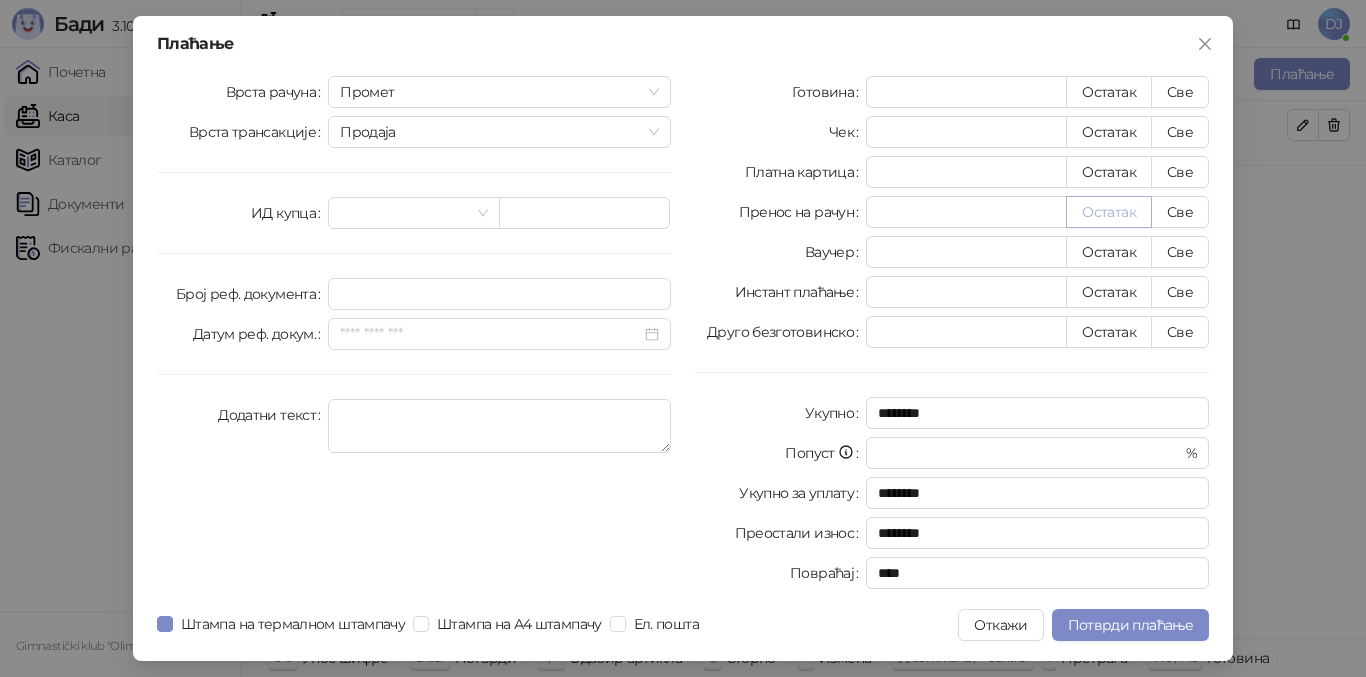 click on "Остатак" at bounding box center (1109, 212) 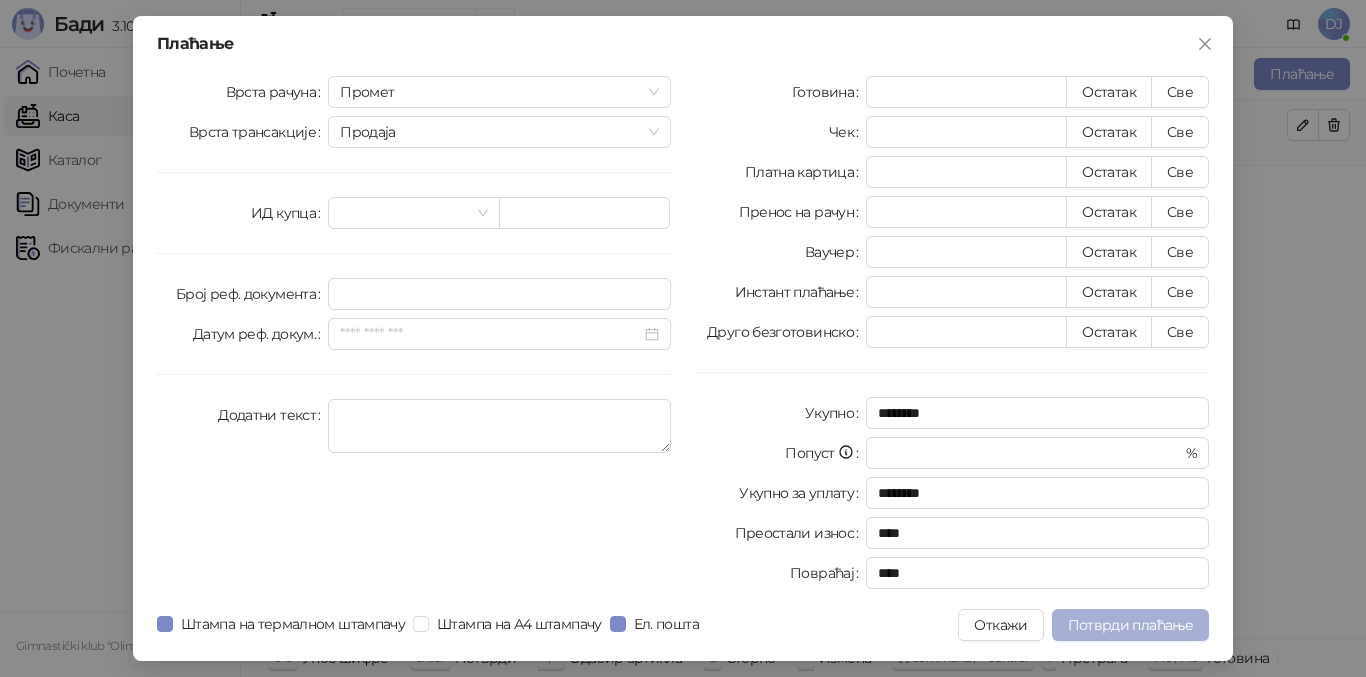 click on "Потврди плаћање" at bounding box center (1130, 625) 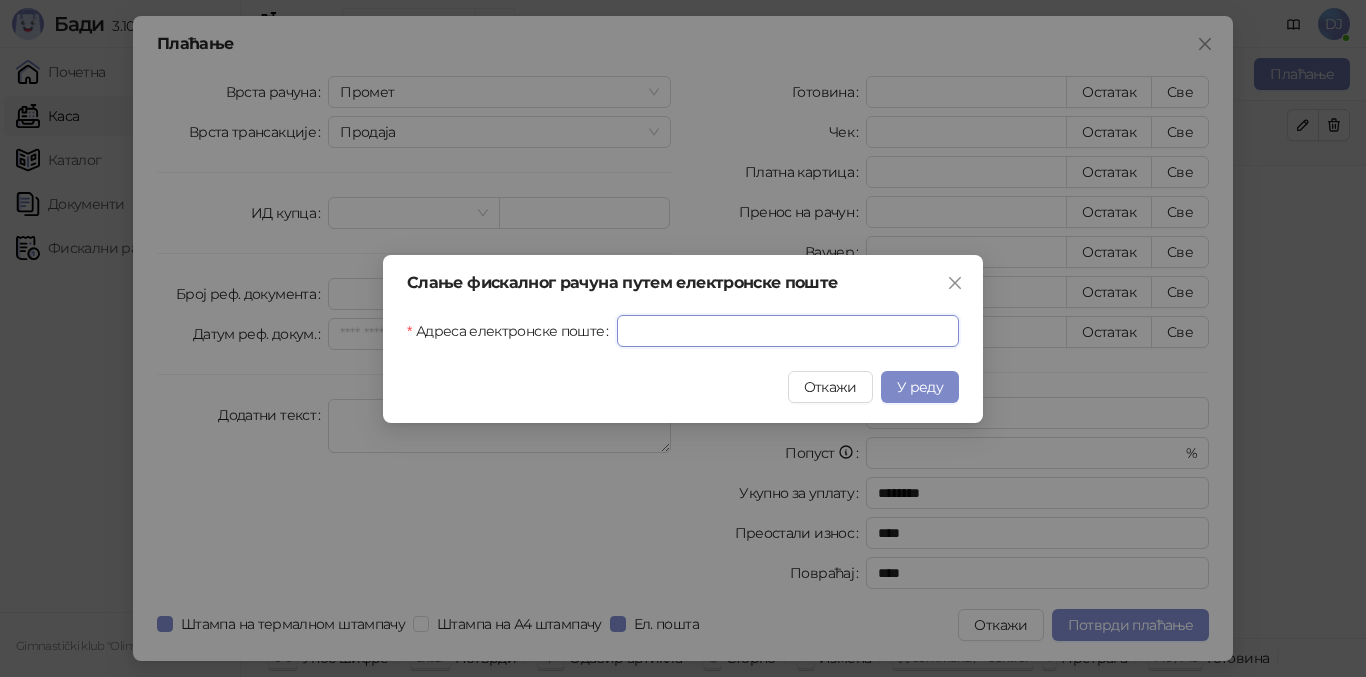click on "Адреса електронске поште" at bounding box center (788, 331) 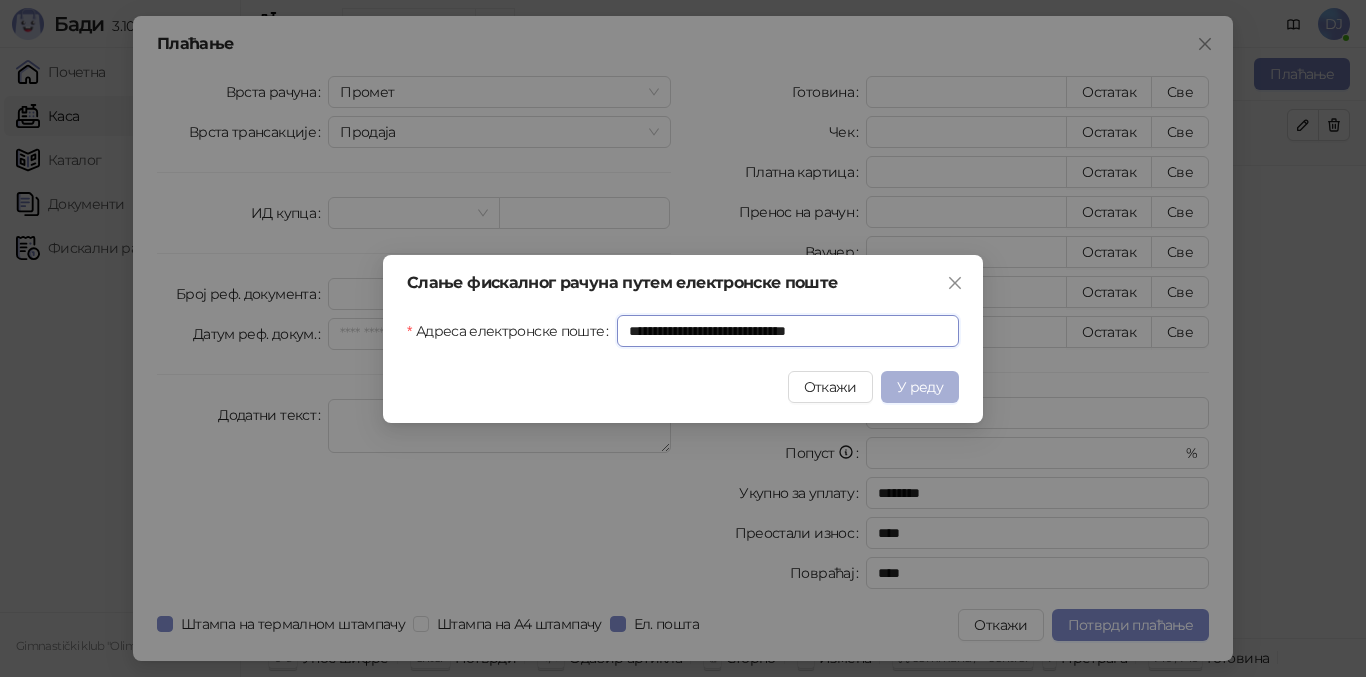 type on "**********" 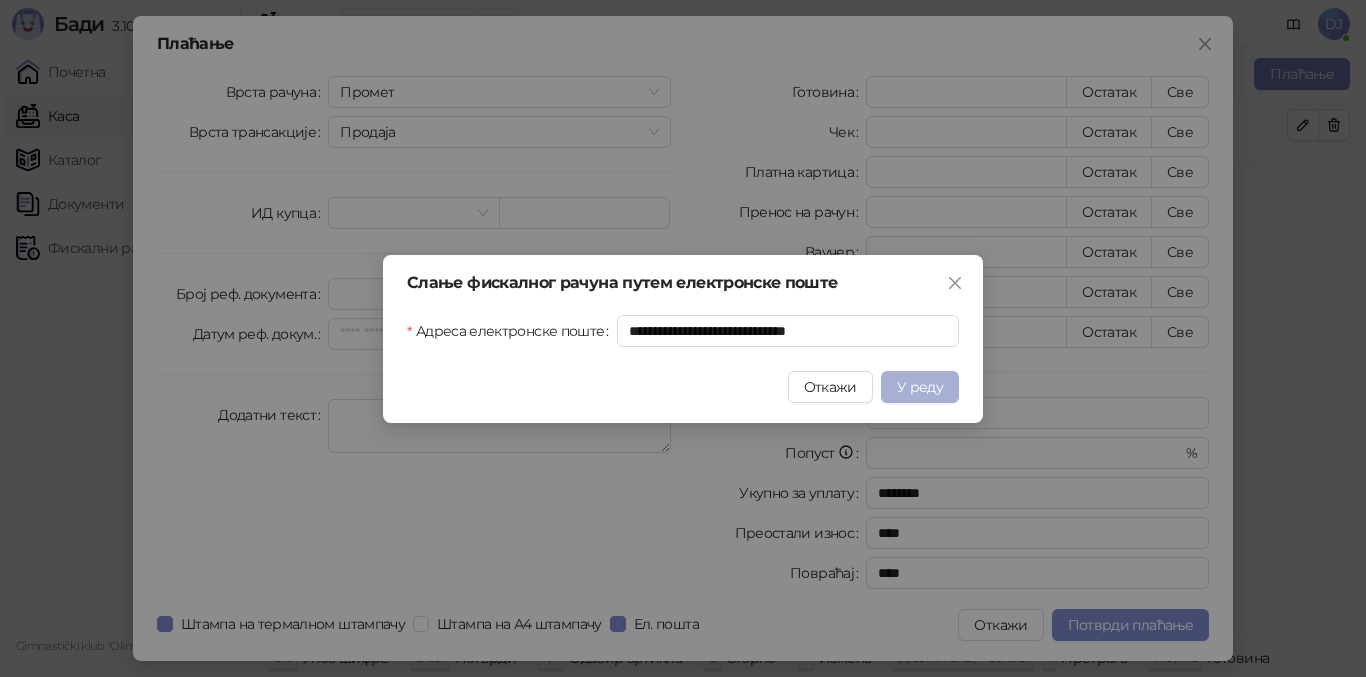 click on "У реду" at bounding box center [920, 387] 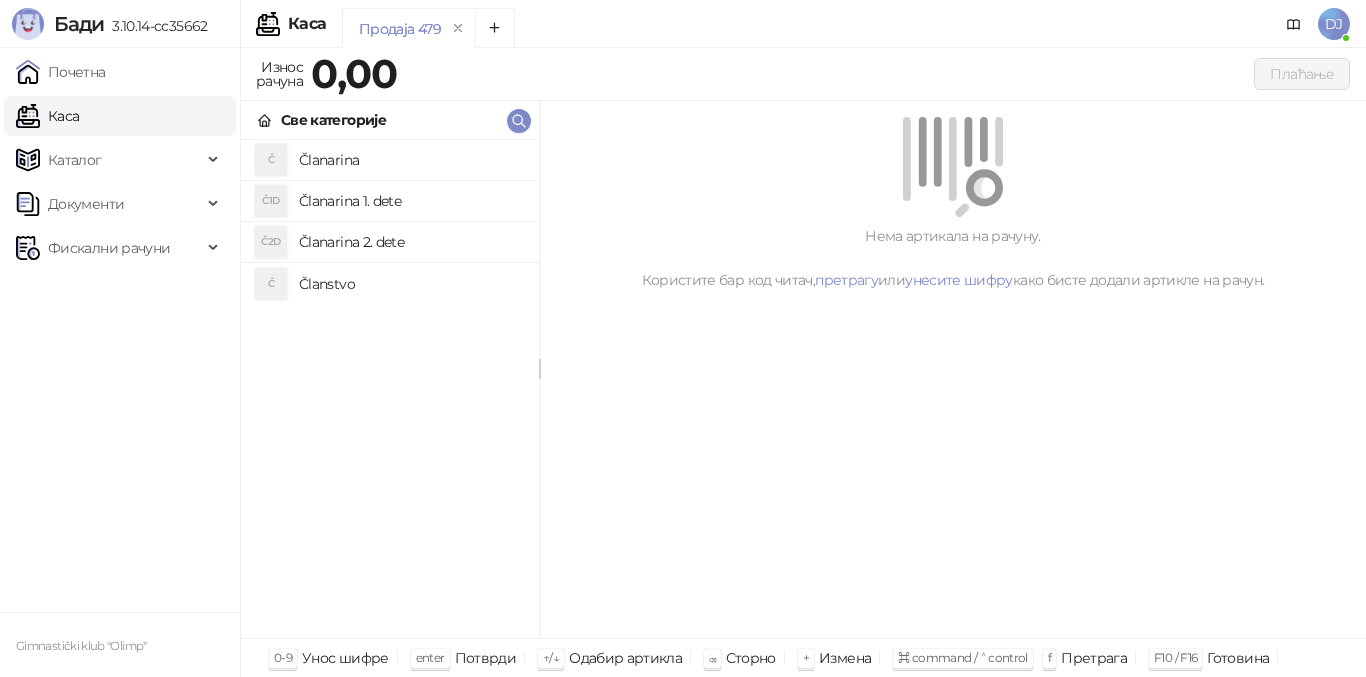 click on "Нема артикала на рачуну.  Користите бар код читач,  претрагу  или  унесите шифру  како бисте додали артикле на рачун." at bounding box center (953, 370) 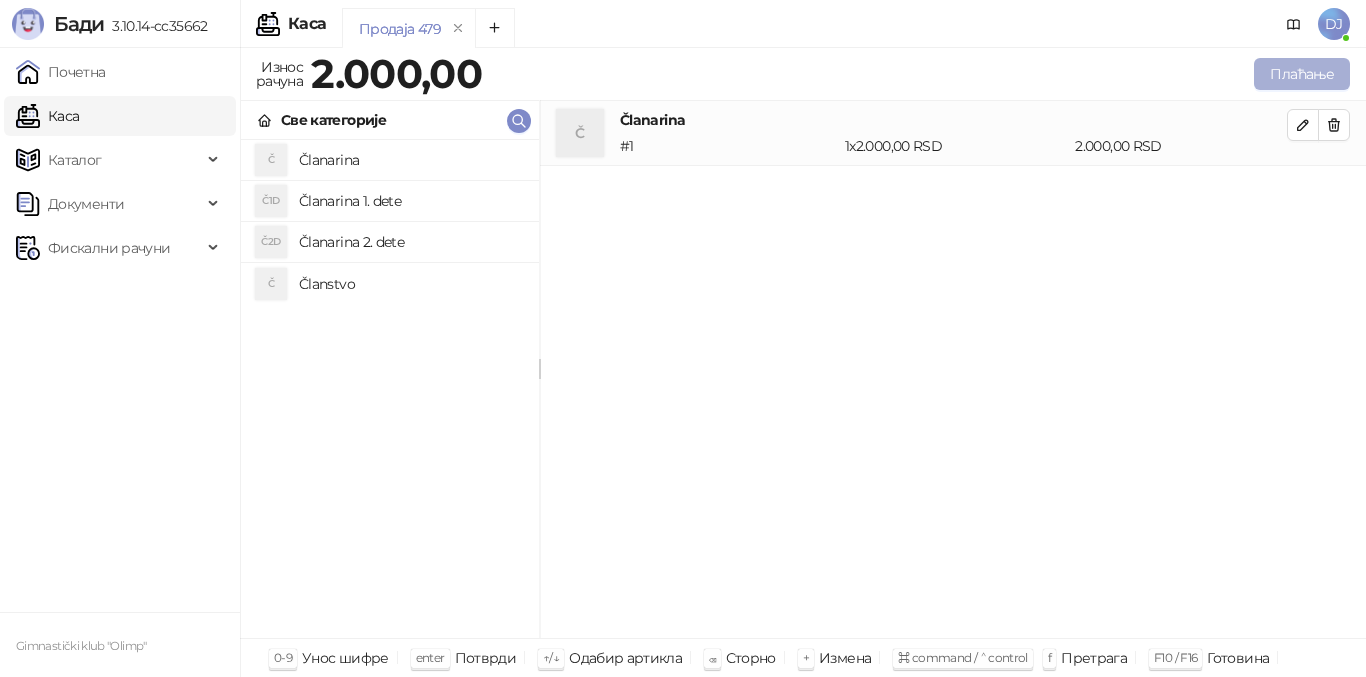 click on "Плаћање" at bounding box center [1302, 74] 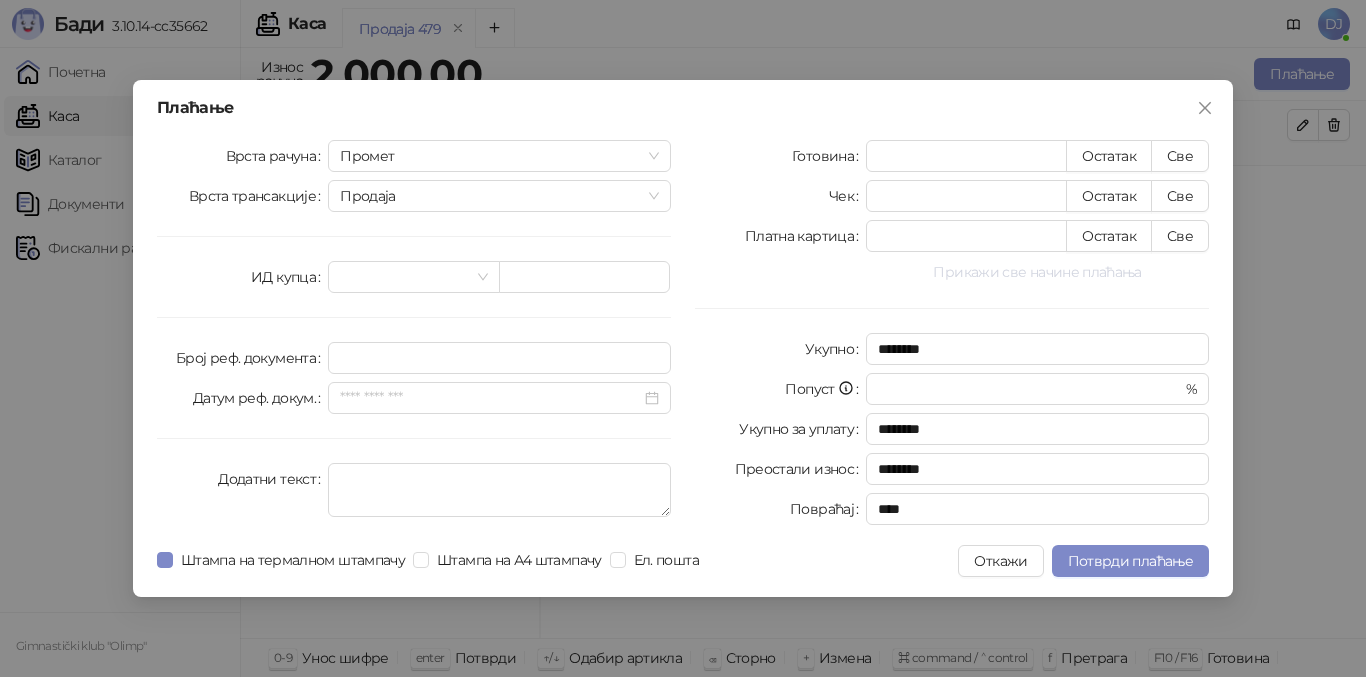 click on "Прикажи све начине плаћања" at bounding box center (1037, 272) 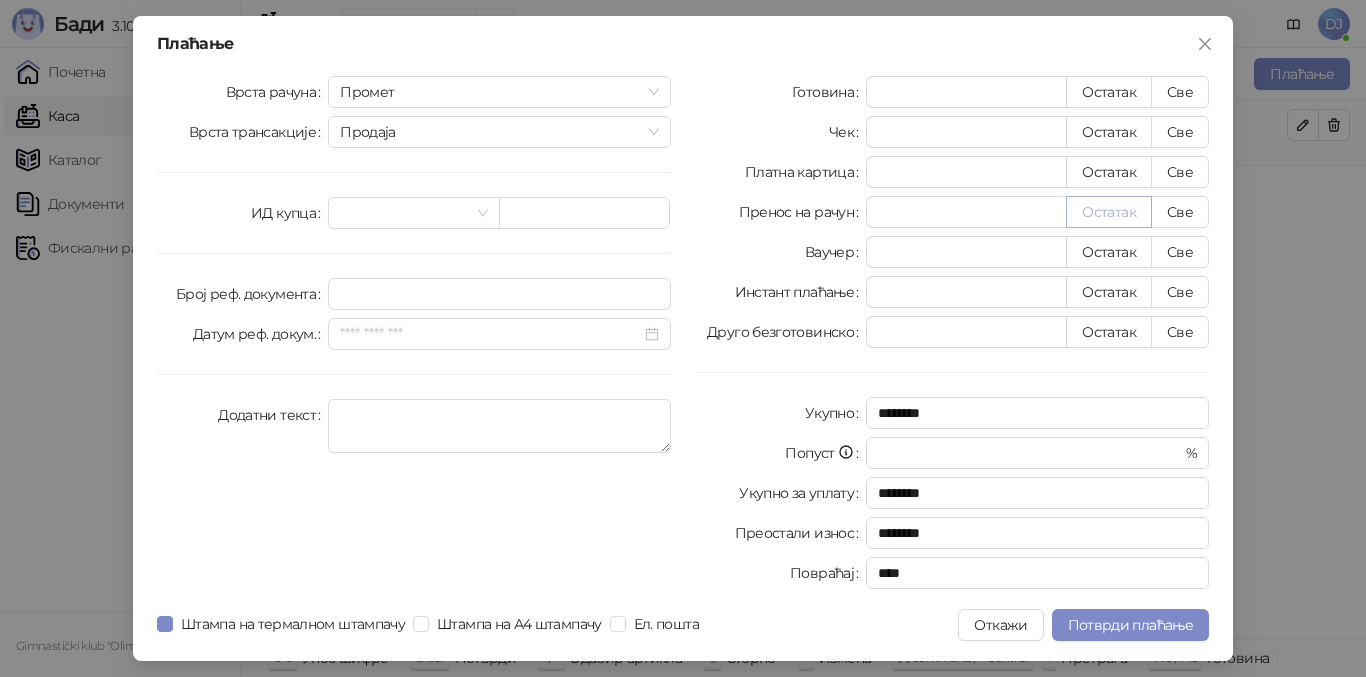 click on "Остатак" at bounding box center (1109, 212) 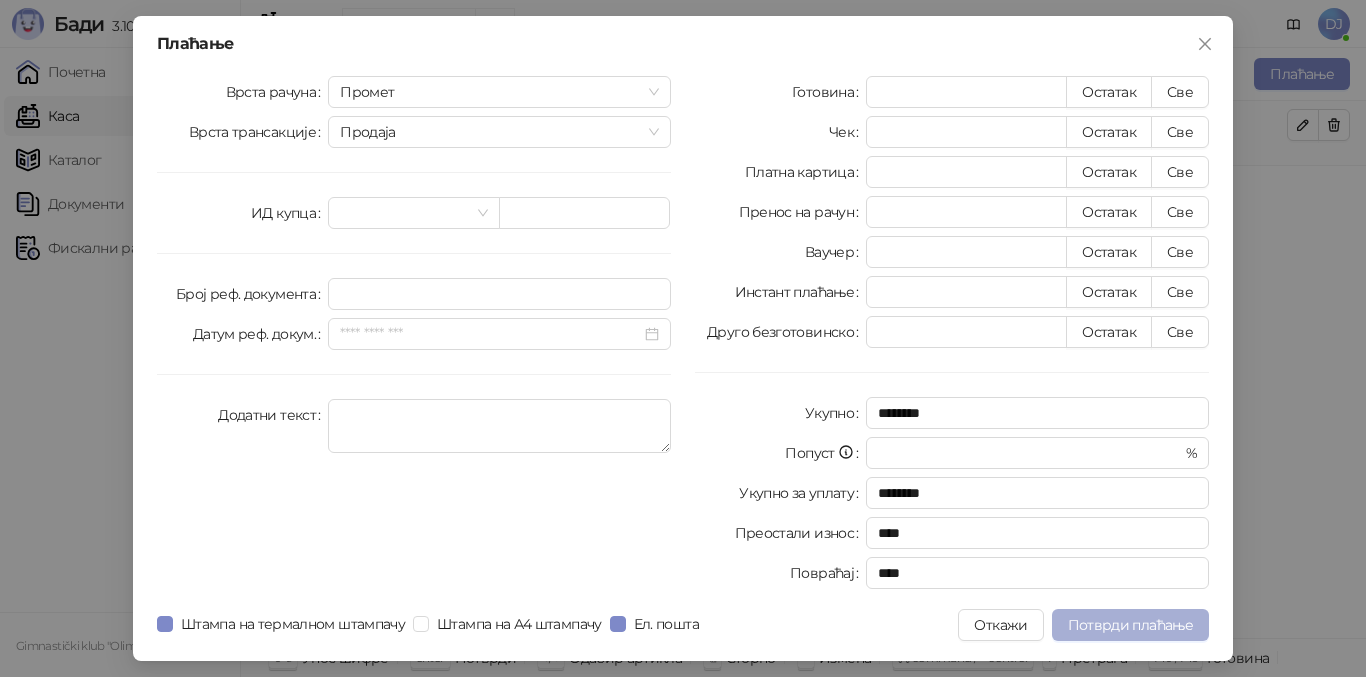 click on "Потврди плаћање" at bounding box center (1130, 625) 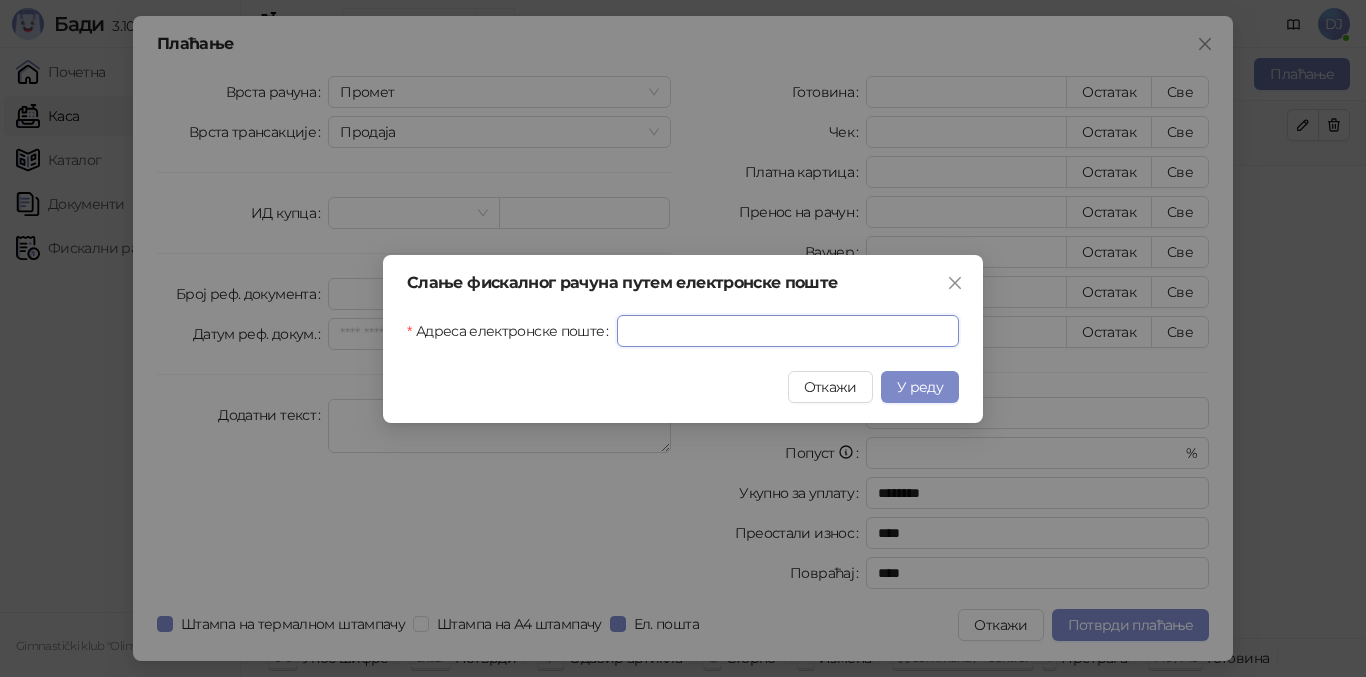 click on "Адреса електронске поште" at bounding box center (788, 331) 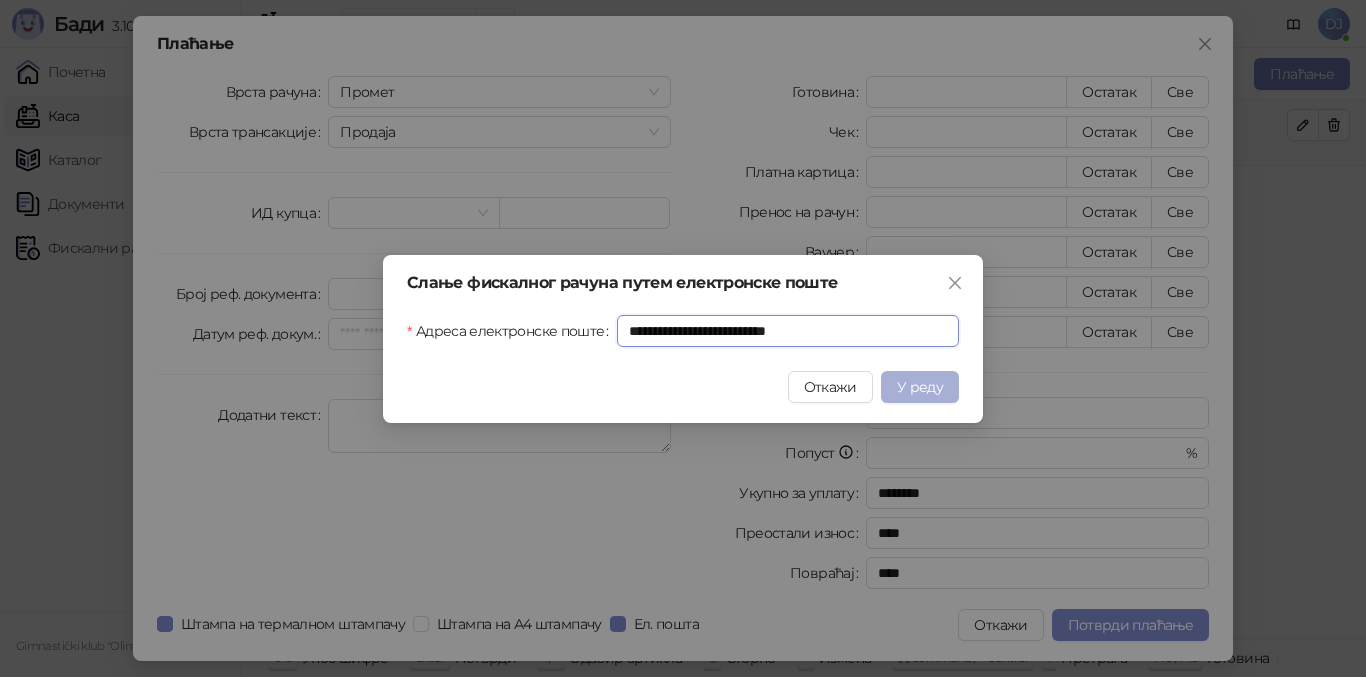 type on "**********" 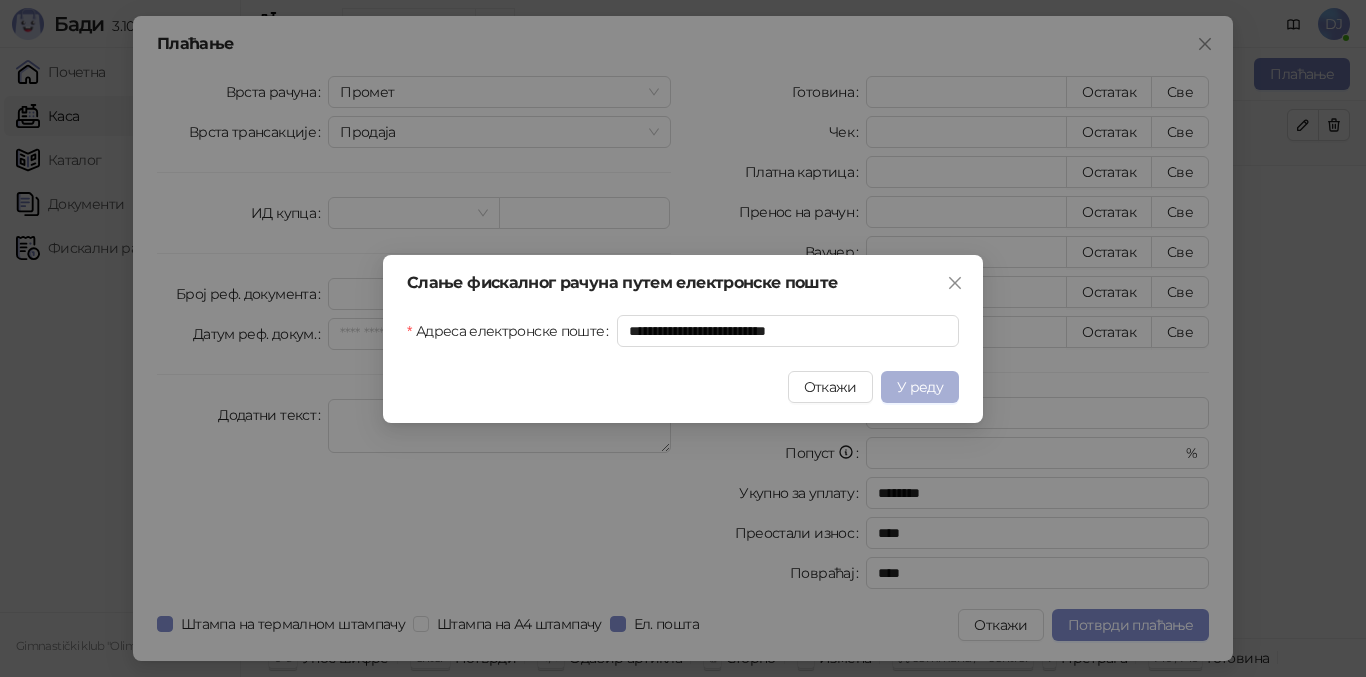click on "У реду" at bounding box center (920, 387) 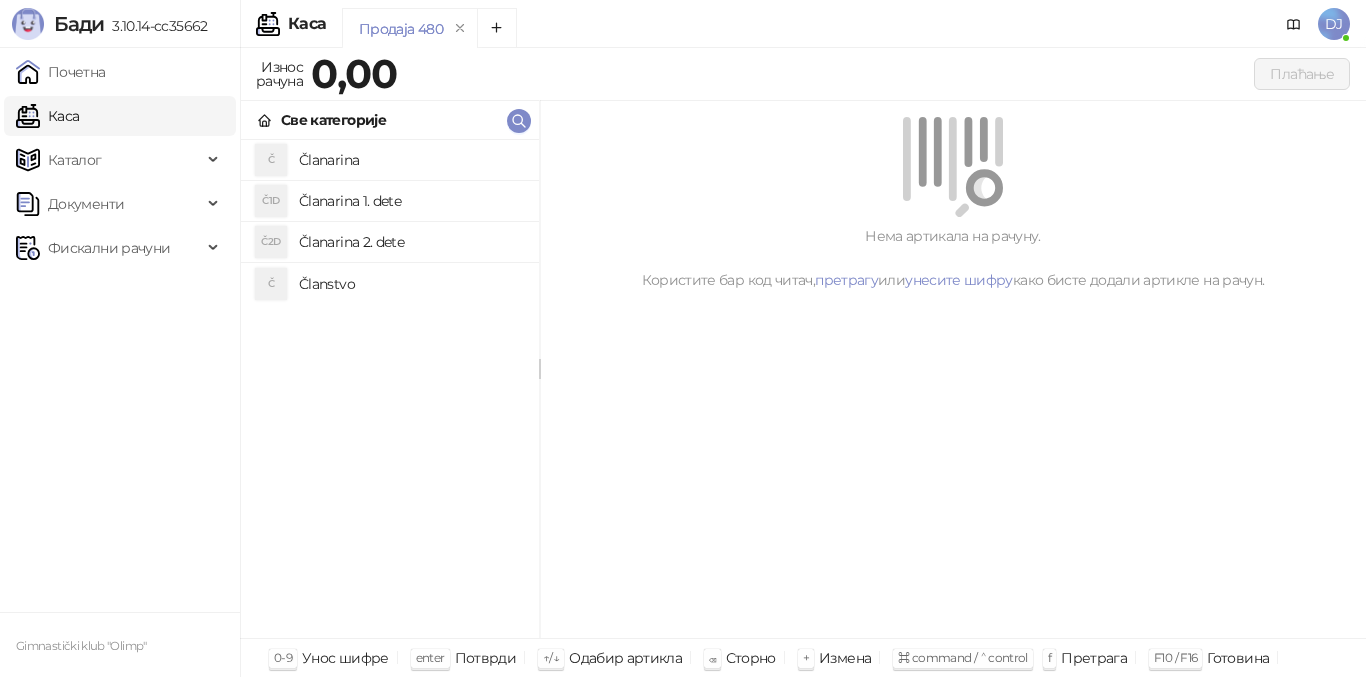 click on "Članarina 1. dete" at bounding box center (411, 201) 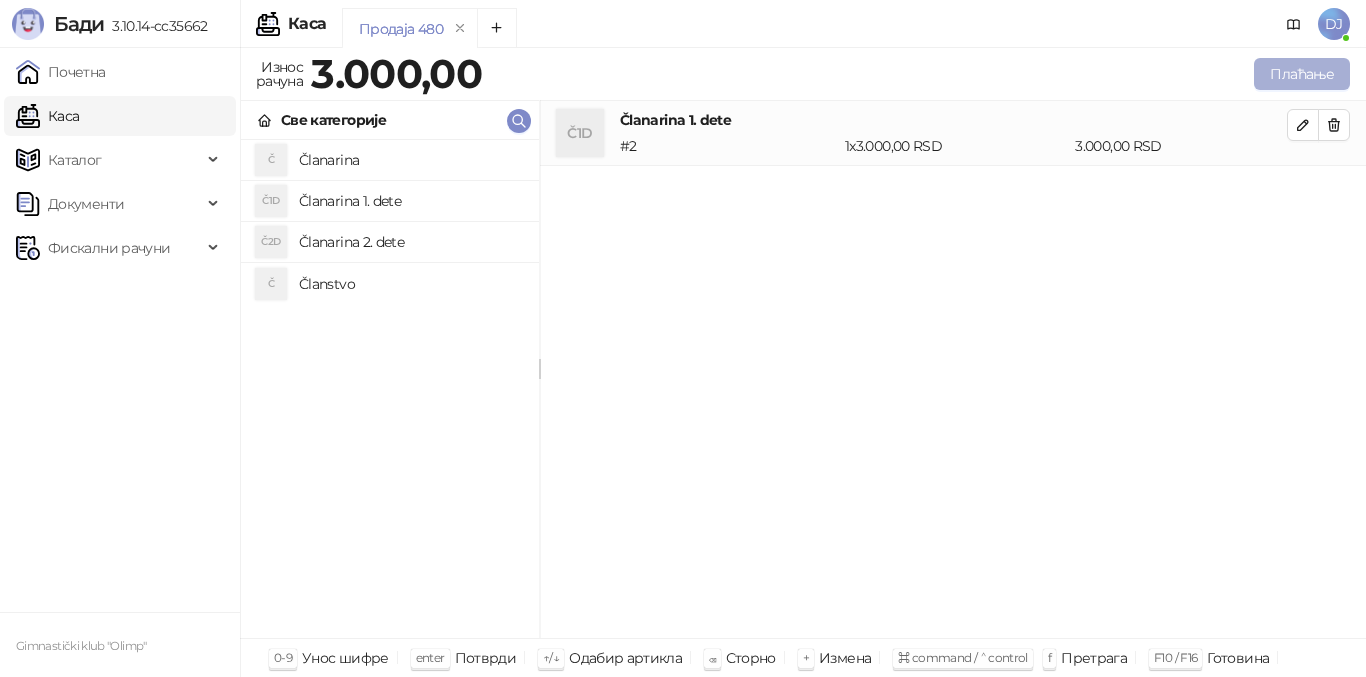 click on "Плаћање" at bounding box center [1302, 74] 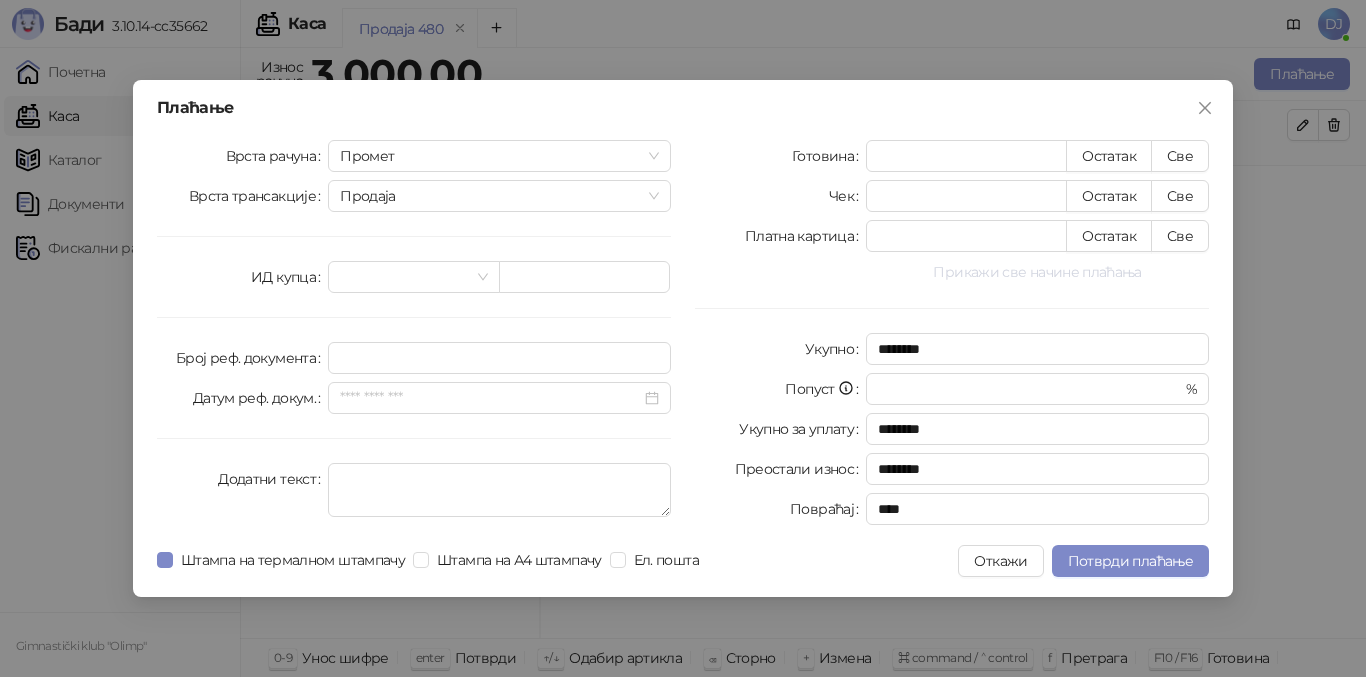 click on "Прикажи све начине плаћања" at bounding box center (1037, 272) 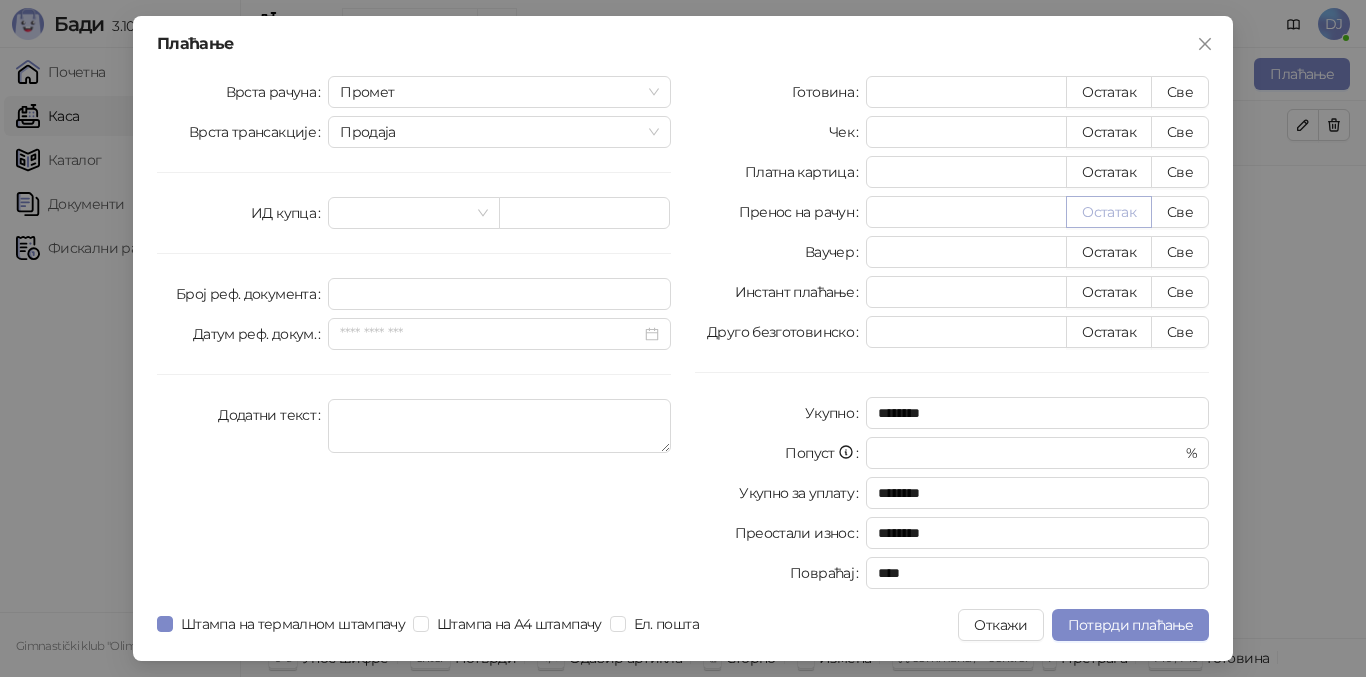 click on "Остатак" at bounding box center (1109, 212) 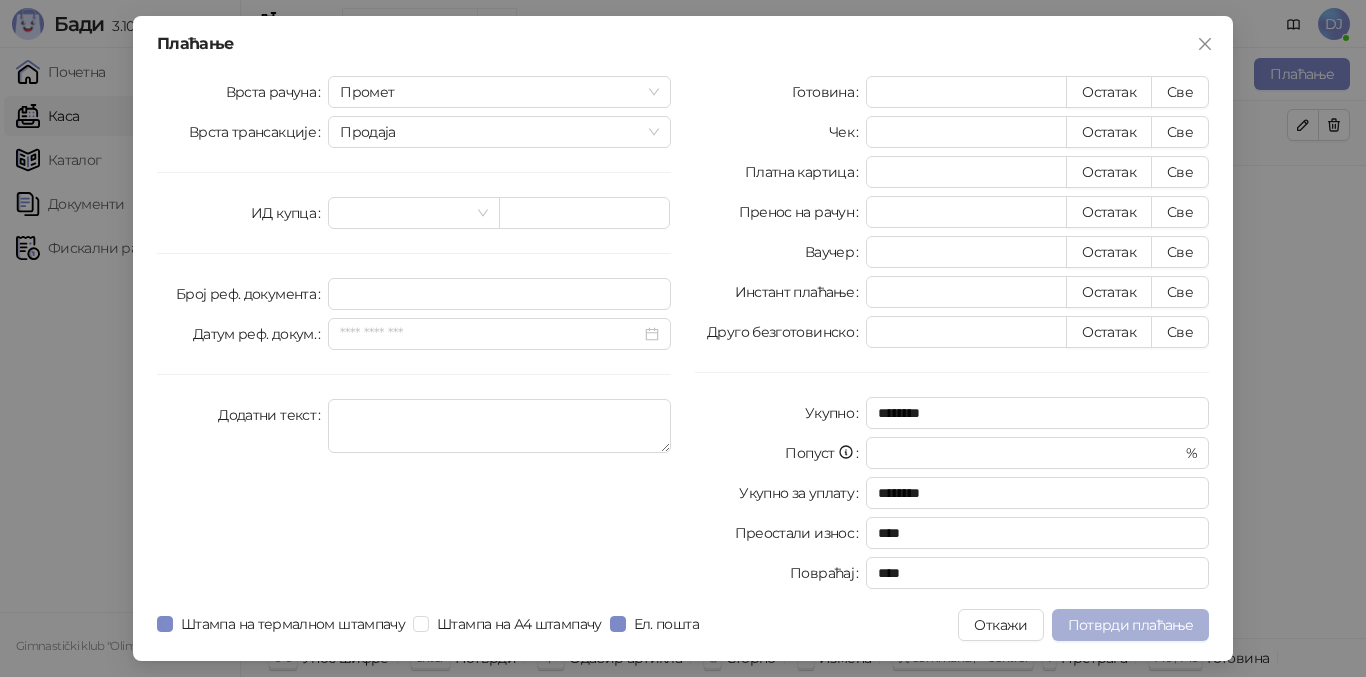 click on "Потврди плаћање" at bounding box center (1130, 625) 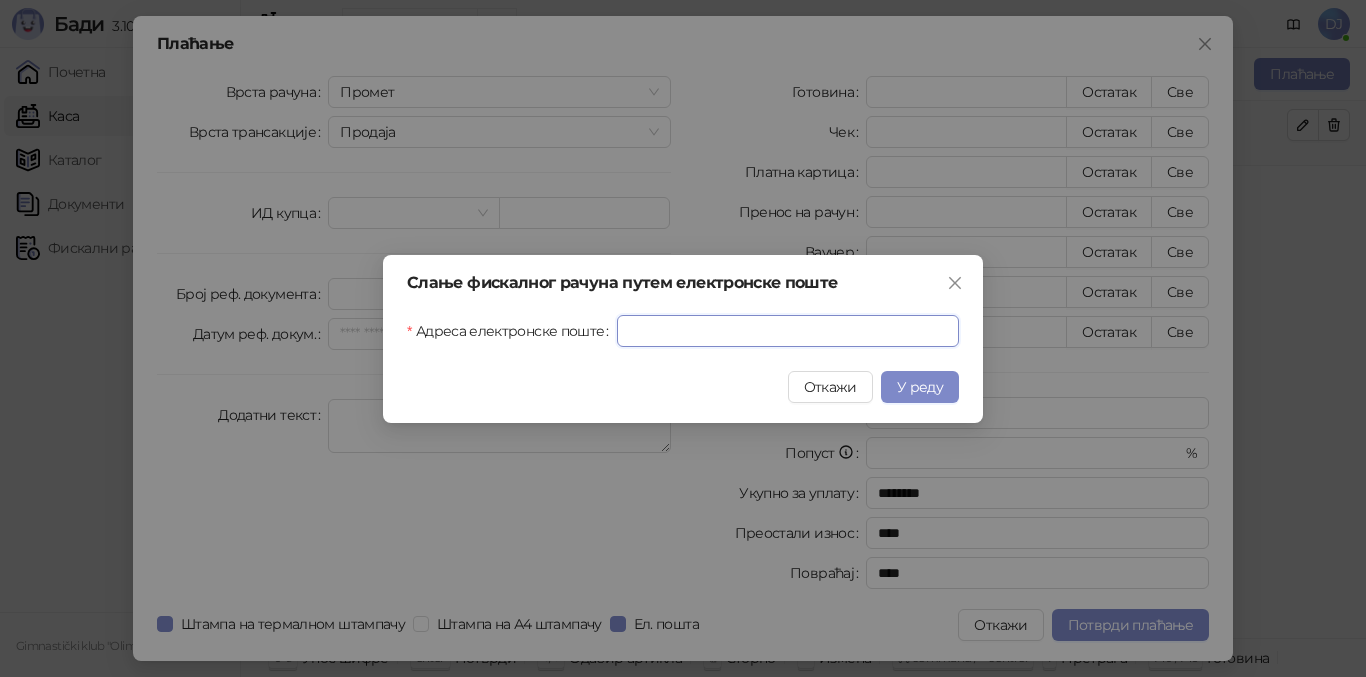 click on "Адреса електронске поште" at bounding box center [788, 331] 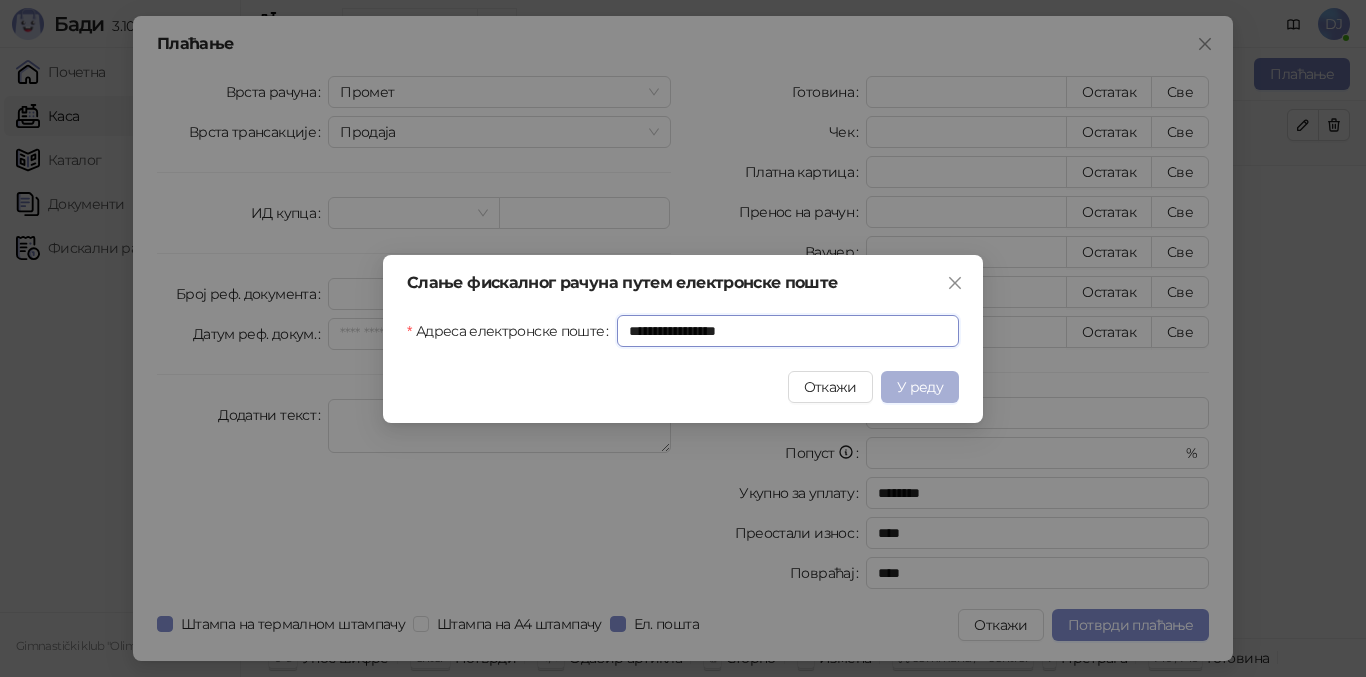 type on "**********" 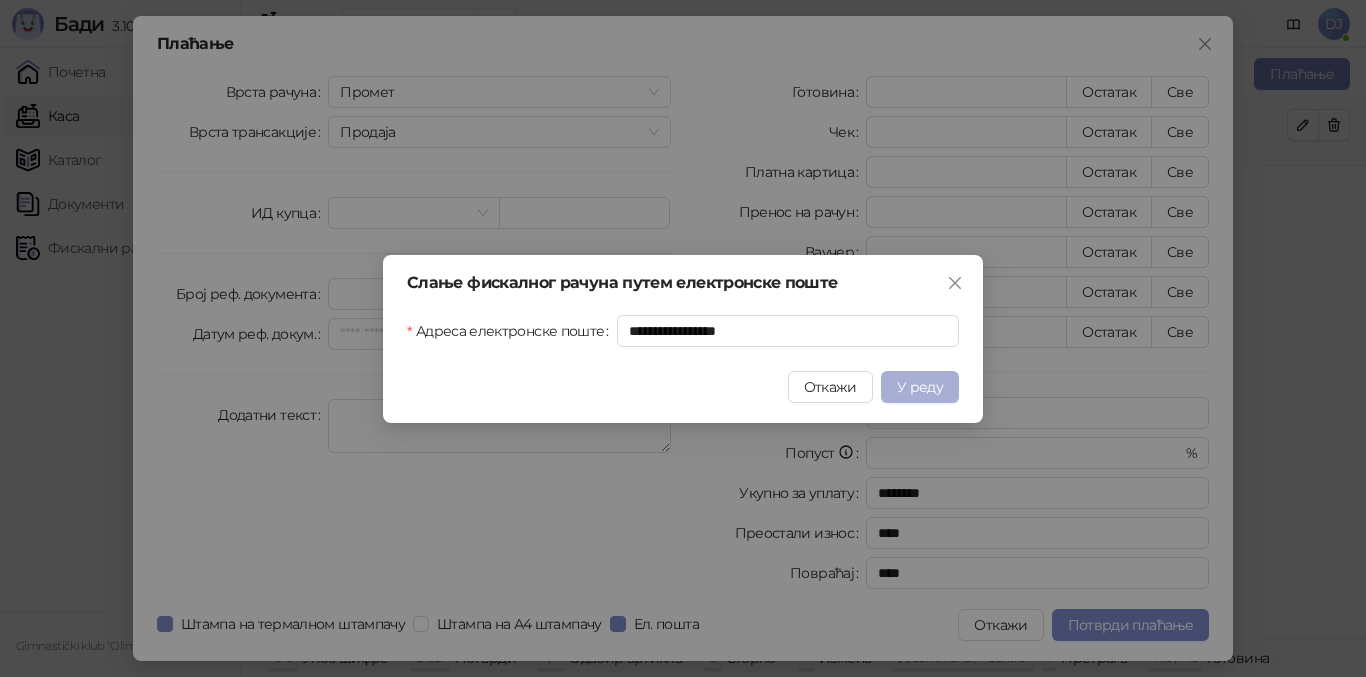 click on "У реду" at bounding box center (920, 387) 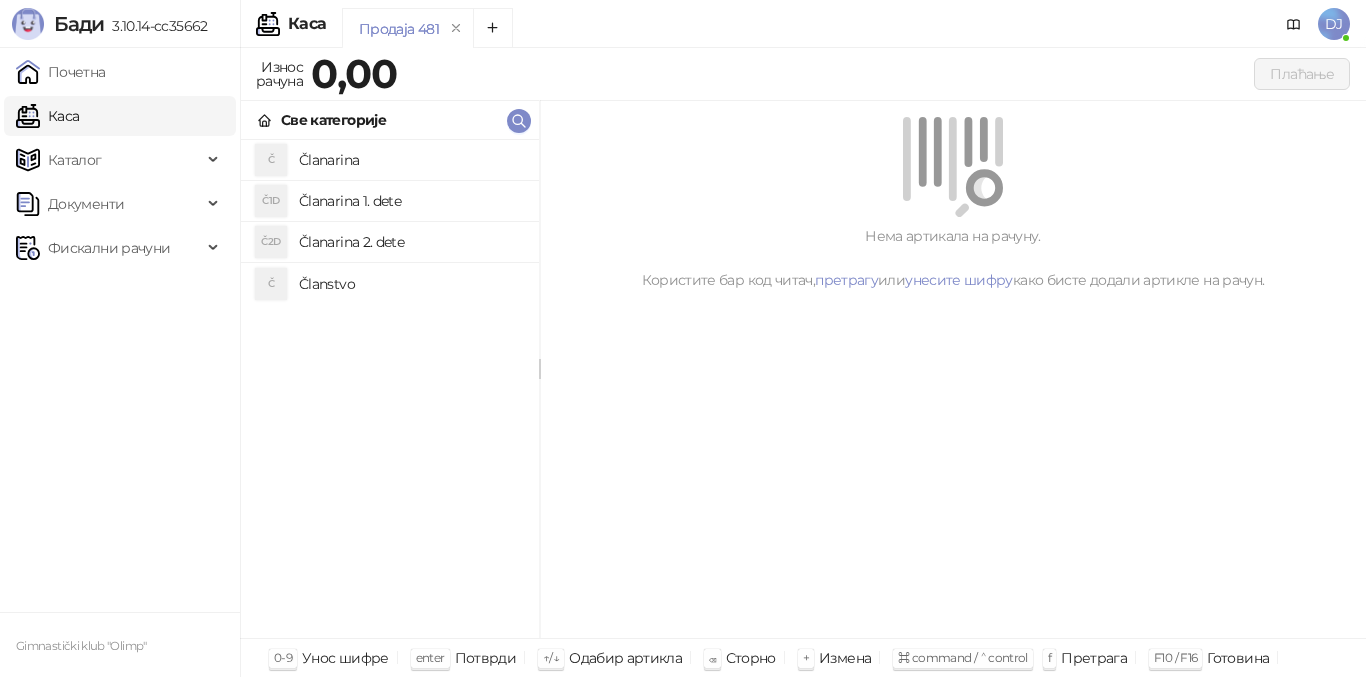 click on "Članstvo" at bounding box center (411, 284) 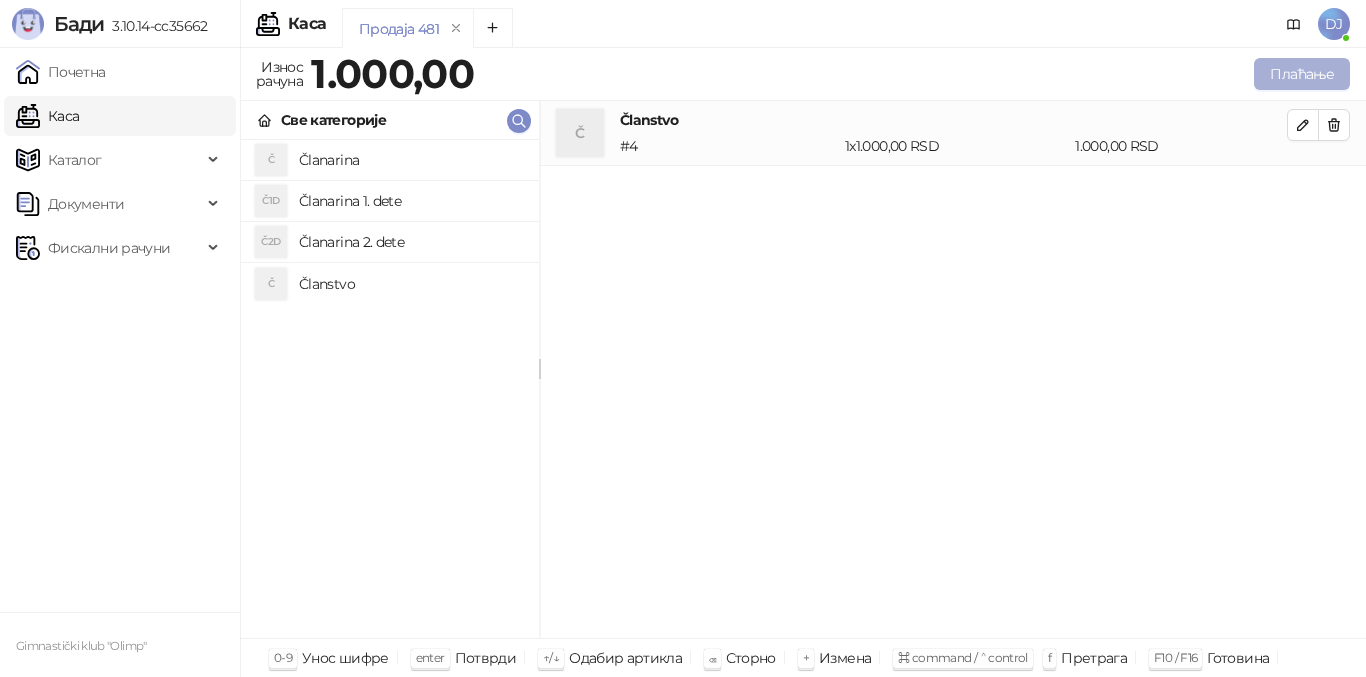 click on "Плаћање" at bounding box center (1302, 74) 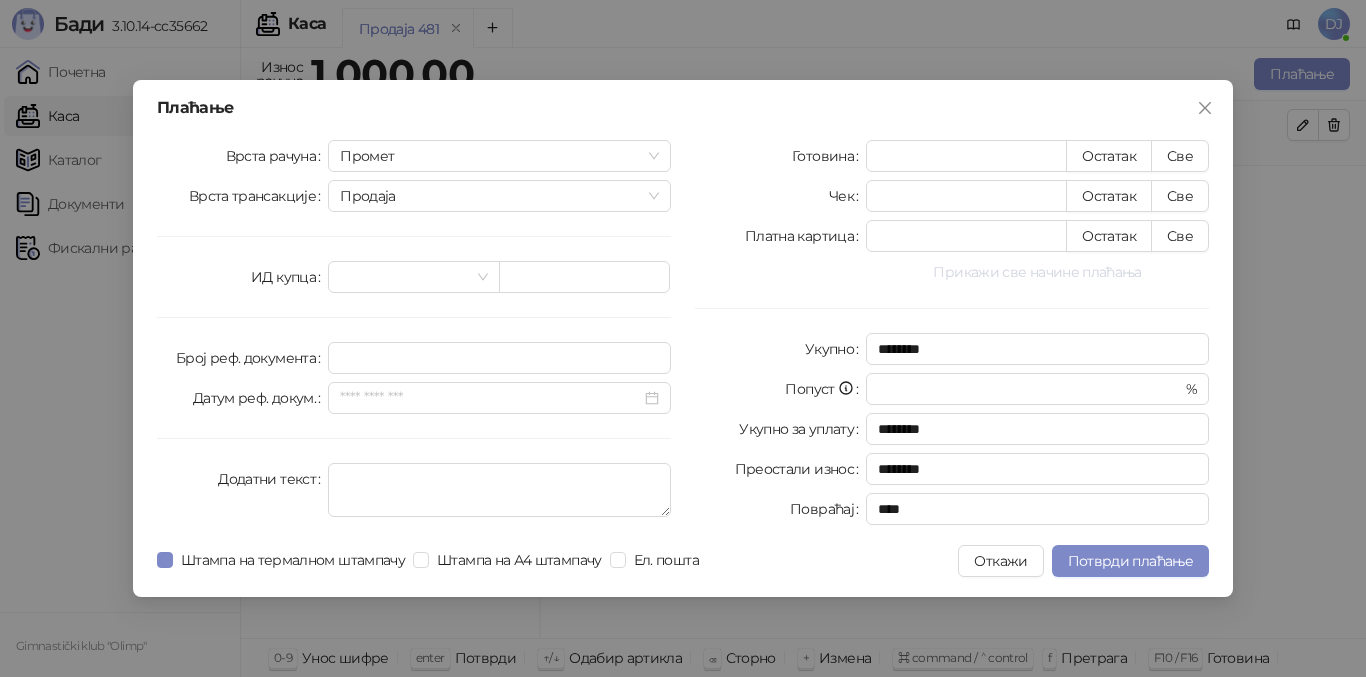 click on "Прикажи све начине плаћања" at bounding box center (1037, 272) 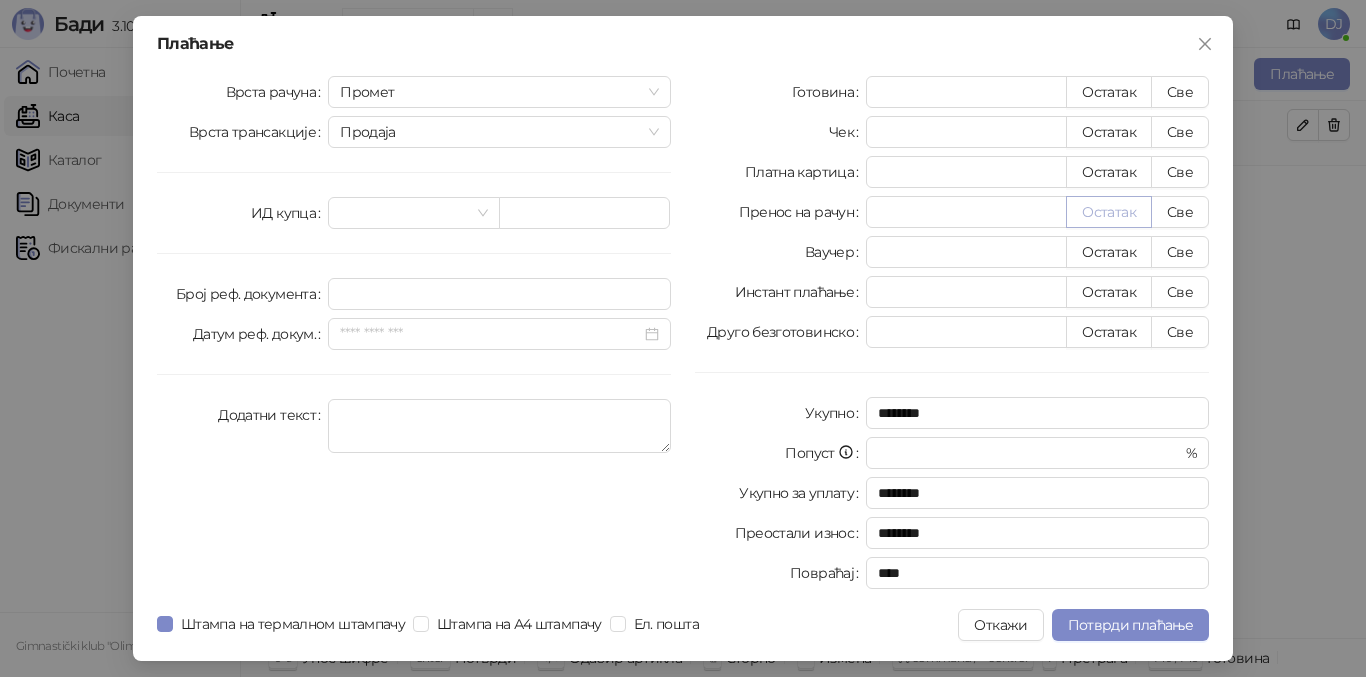 click on "Остатак" at bounding box center (1109, 212) 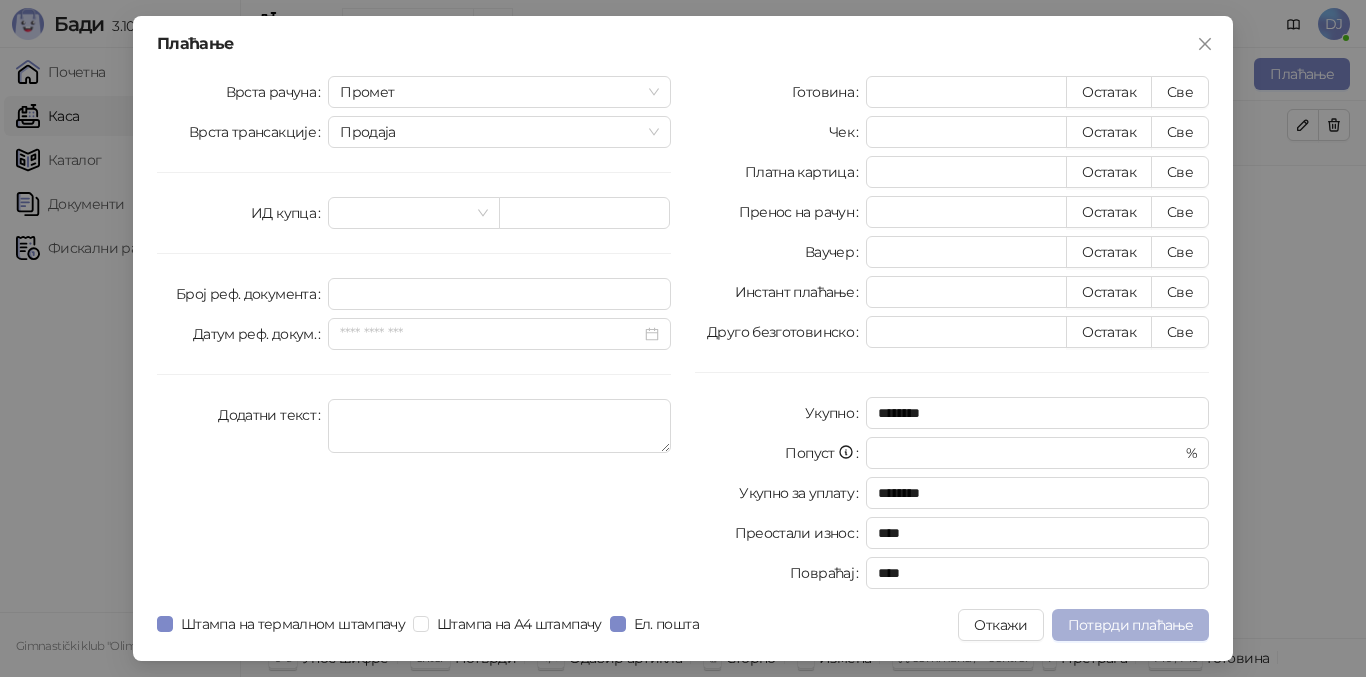 click on "Потврди плаћање" at bounding box center (1130, 625) 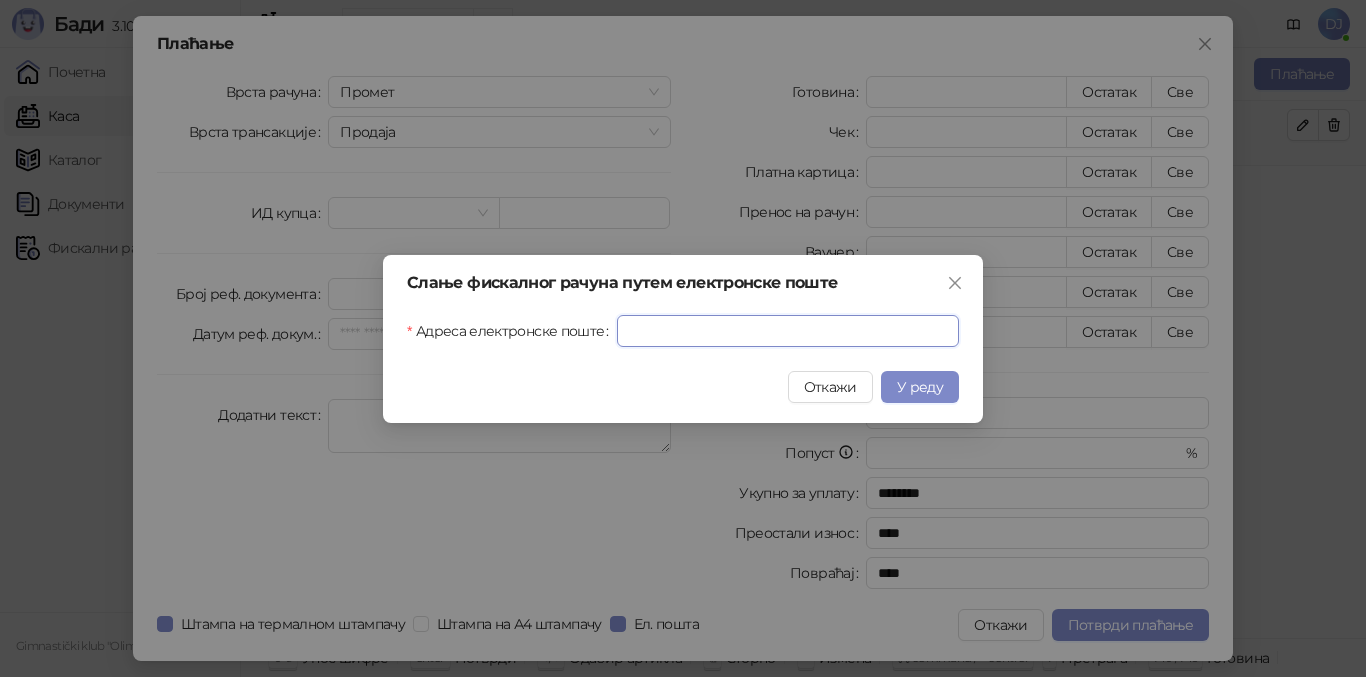 click on "Адреса електронске поште" at bounding box center (788, 331) 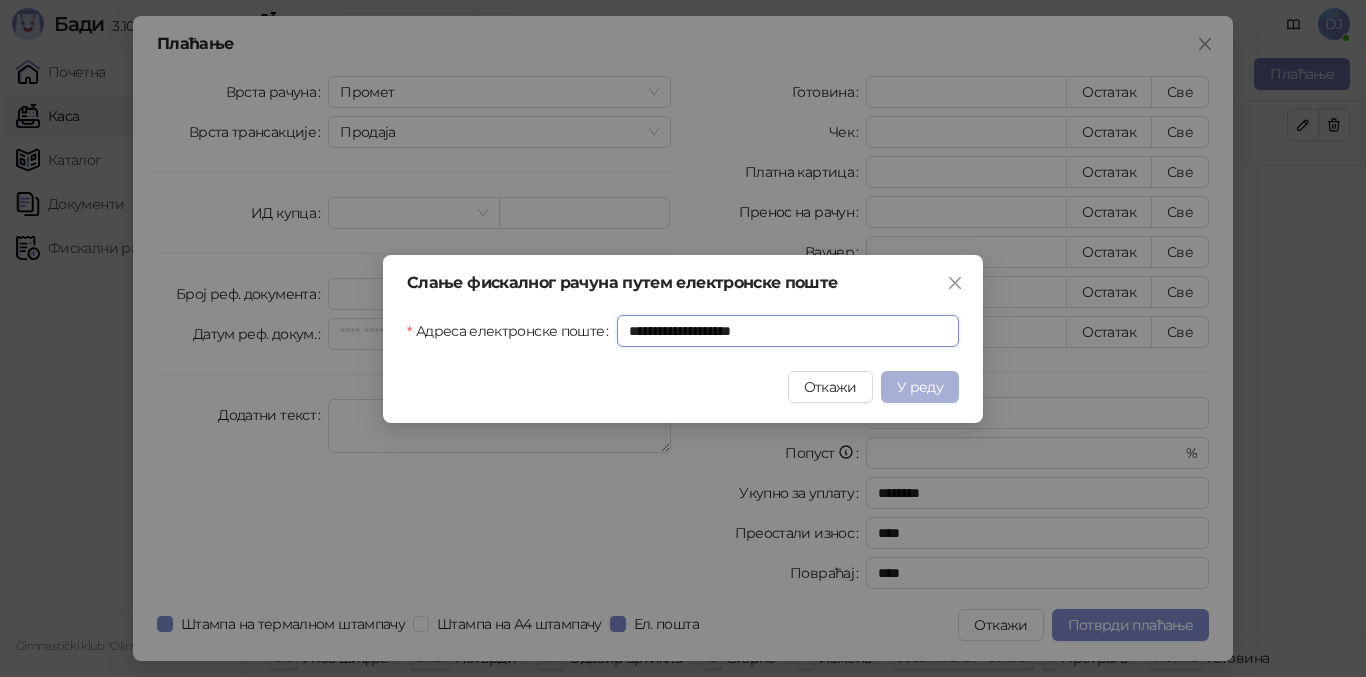 type on "**********" 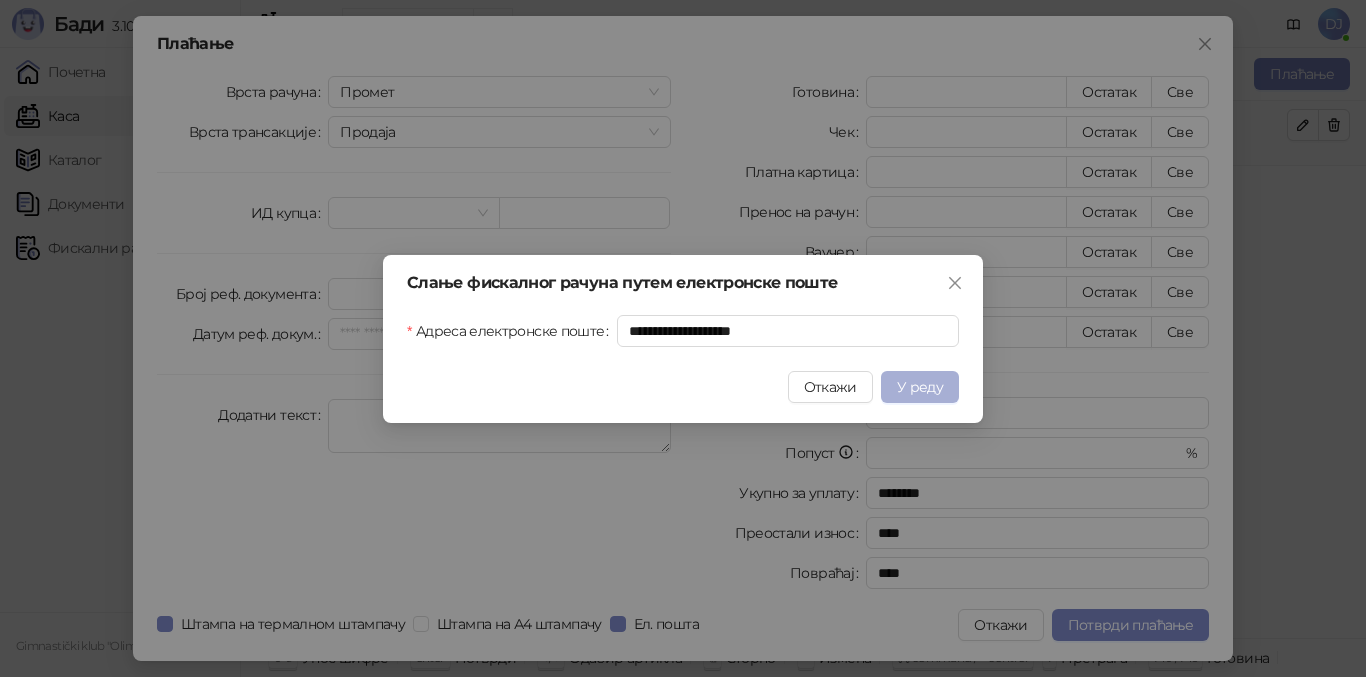 click on "У реду" at bounding box center [920, 387] 